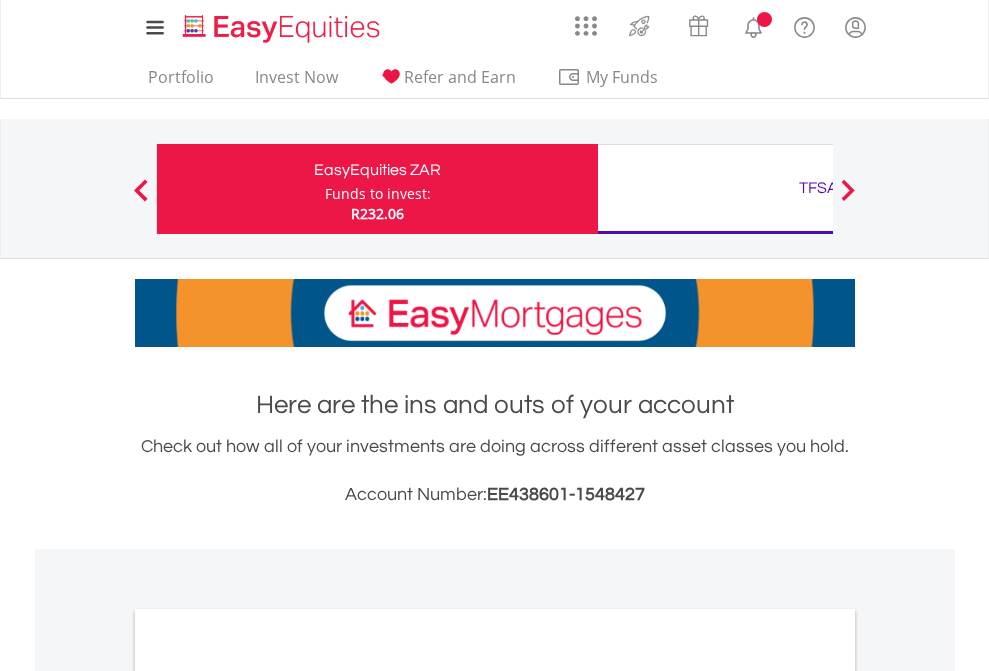 scroll, scrollTop: 0, scrollLeft: 0, axis: both 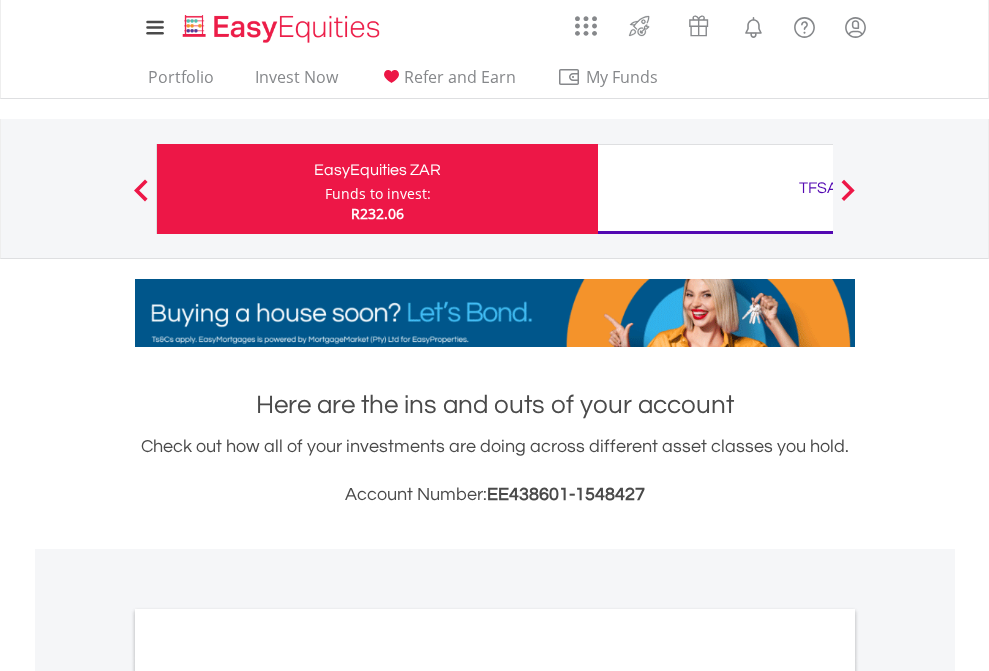 click on "Funds to invest:" at bounding box center (378, 194) 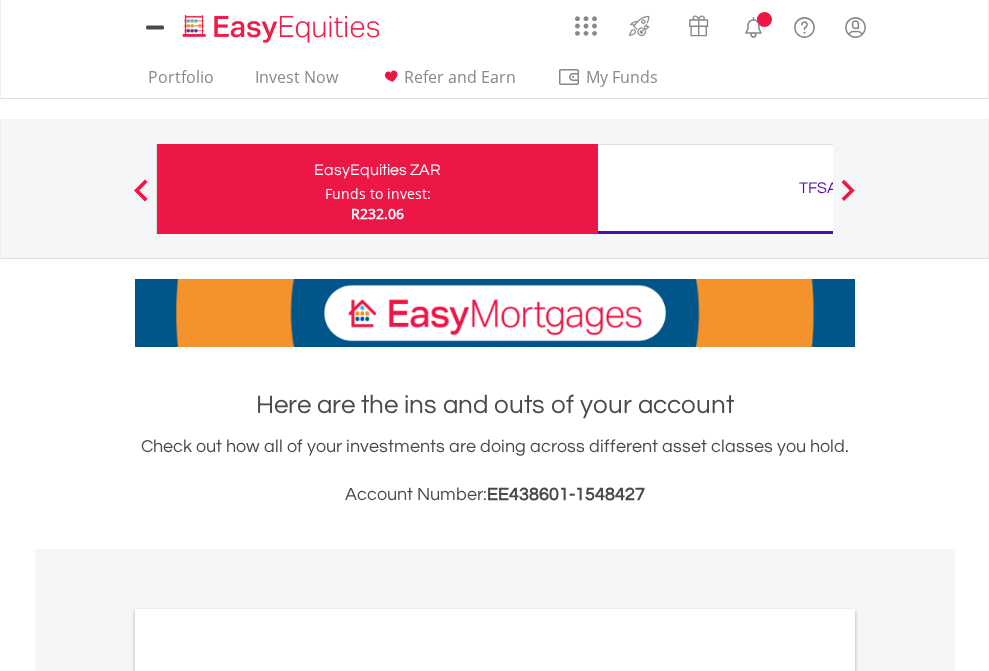 scroll, scrollTop: 0, scrollLeft: 0, axis: both 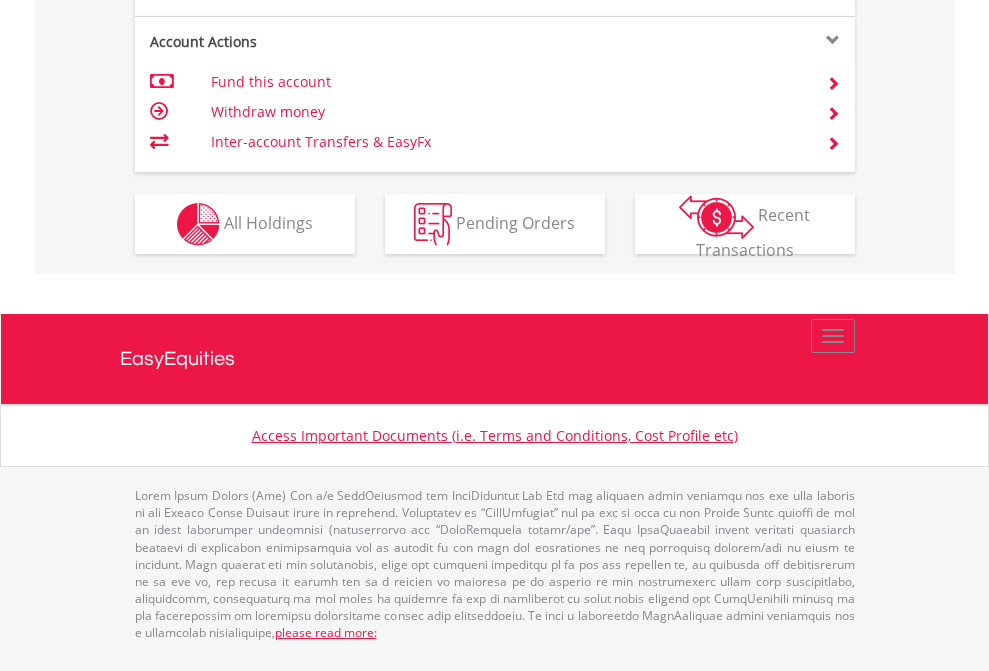 click on "Investment types" at bounding box center (706, -337) 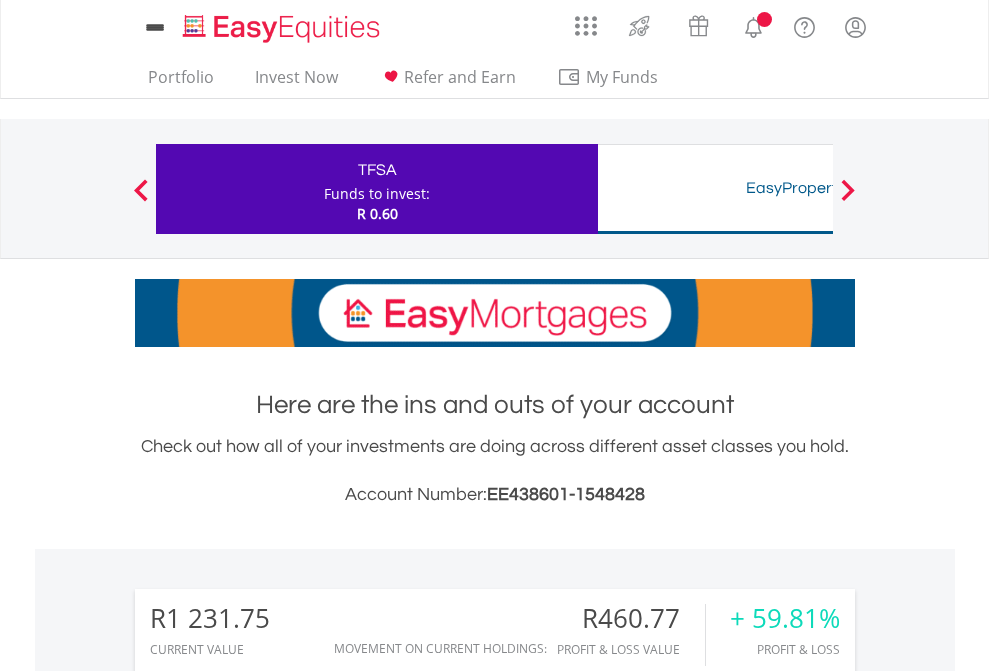 scroll, scrollTop: 0, scrollLeft: 0, axis: both 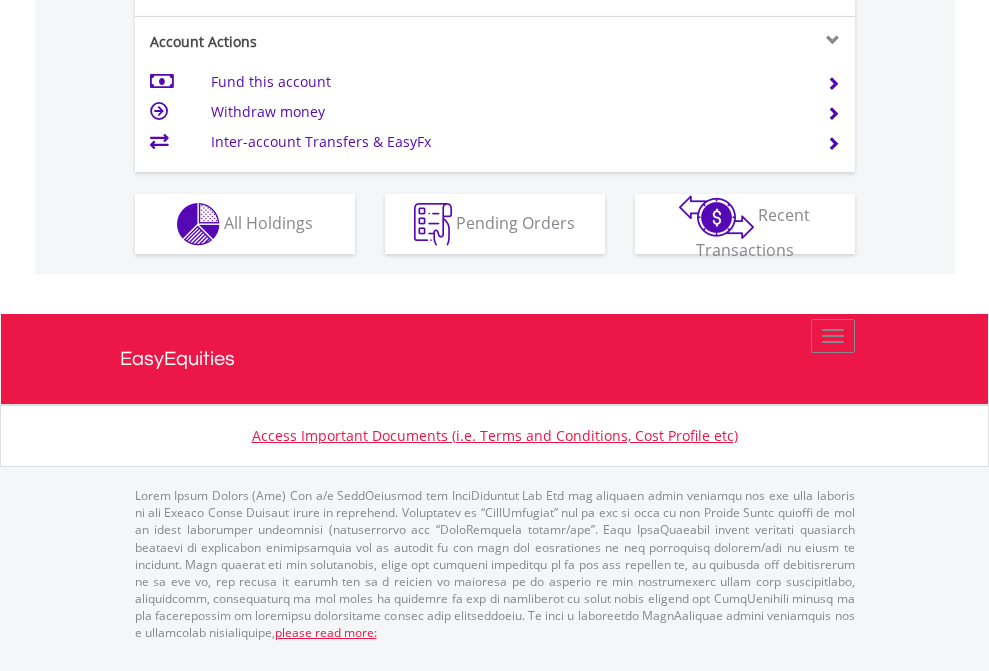 click on "Investment types" at bounding box center (706, -337) 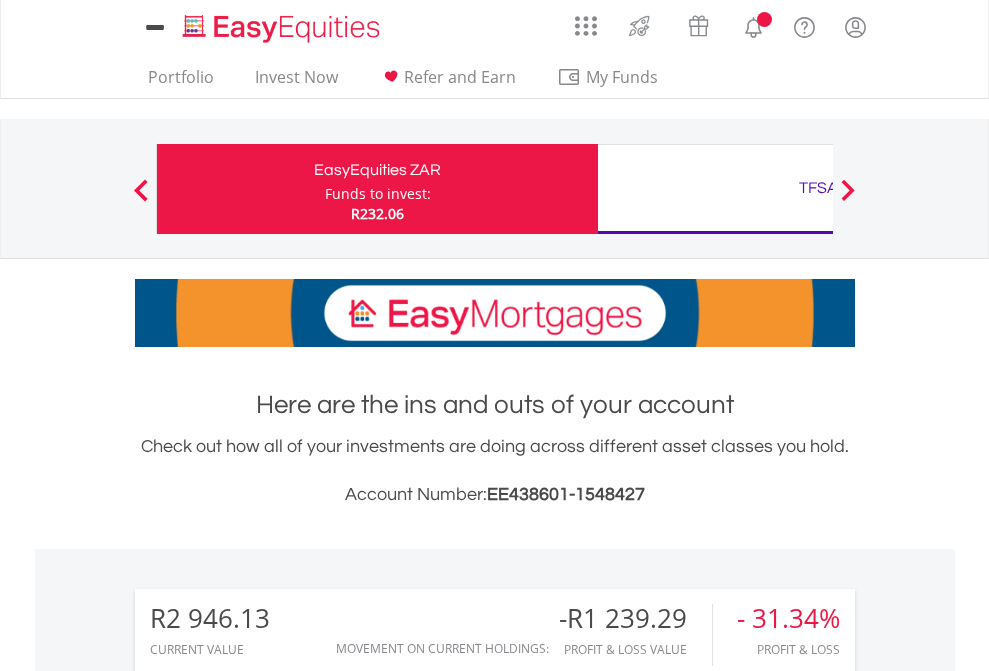 scroll, scrollTop: 0, scrollLeft: 0, axis: both 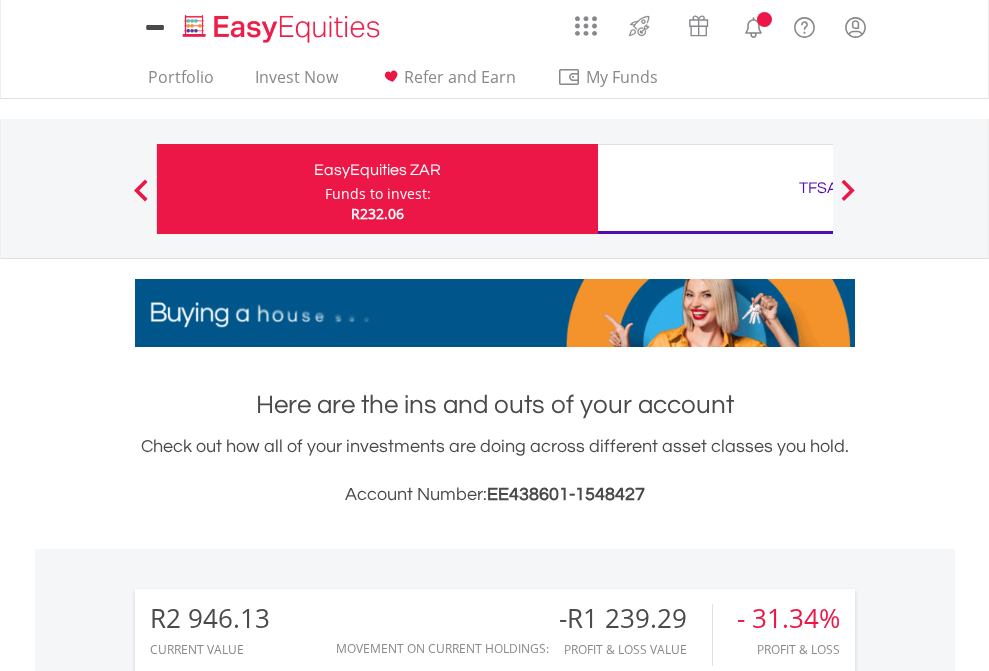 click on "All Holdings" at bounding box center [268, 1466] 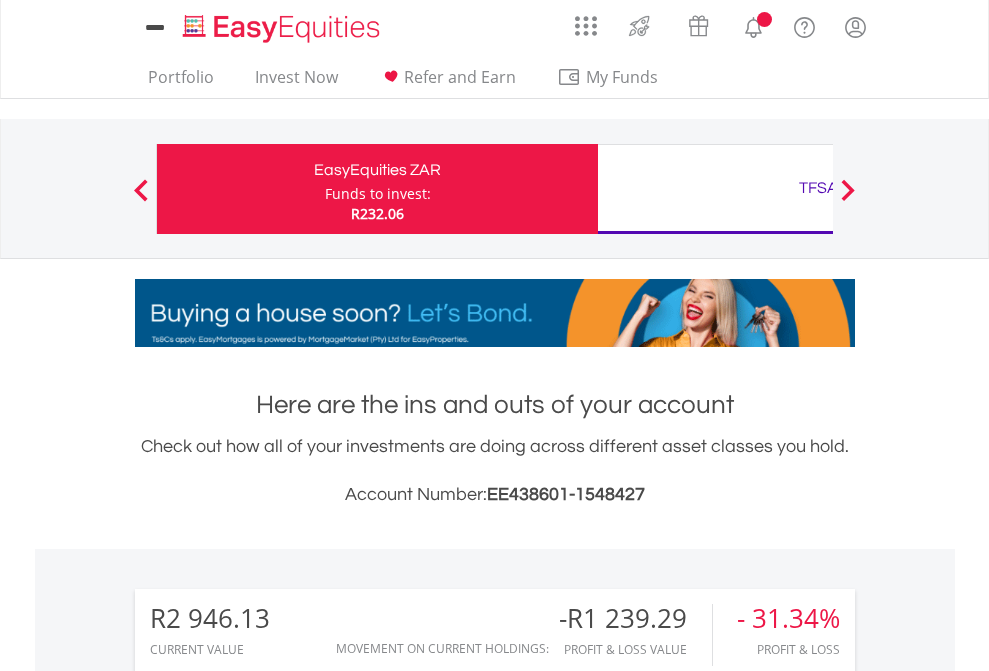 scroll, scrollTop: 999808, scrollLeft: 999687, axis: both 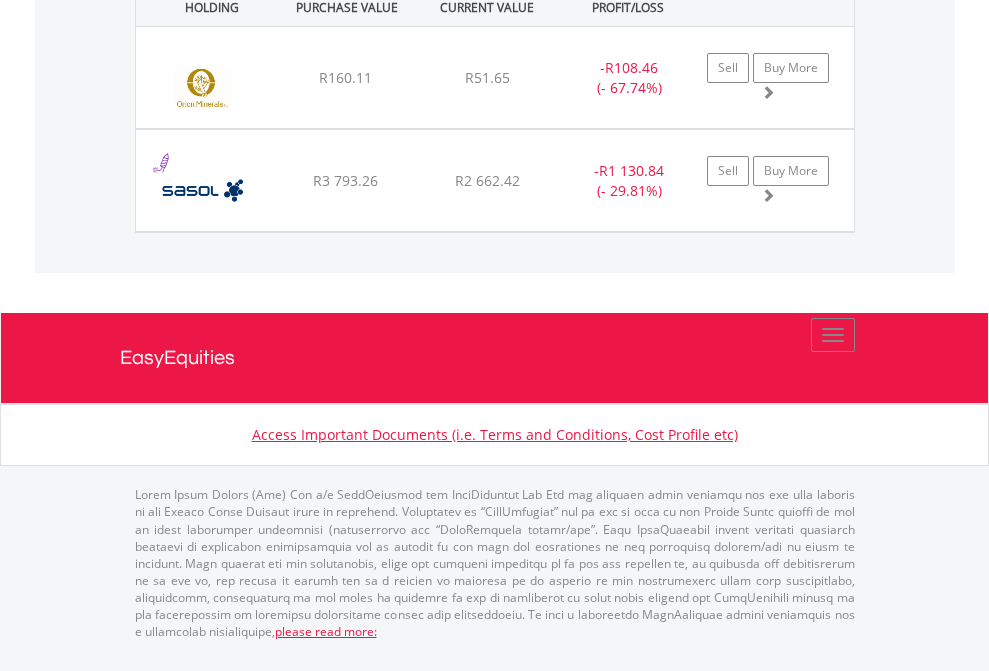click on "TFSA" at bounding box center [818, -1442] 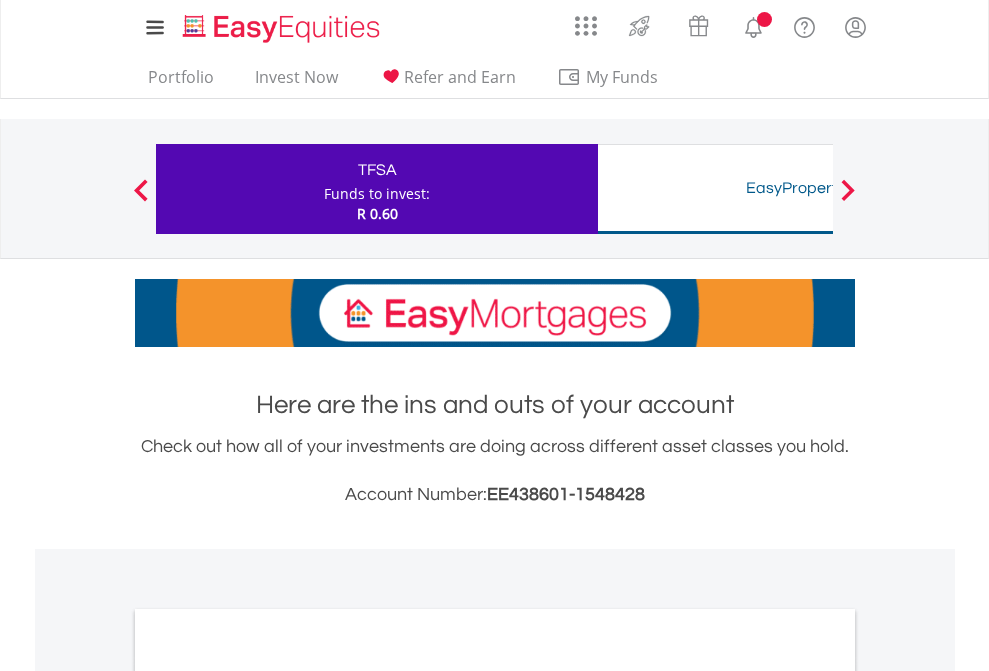 scroll, scrollTop: 0, scrollLeft: 0, axis: both 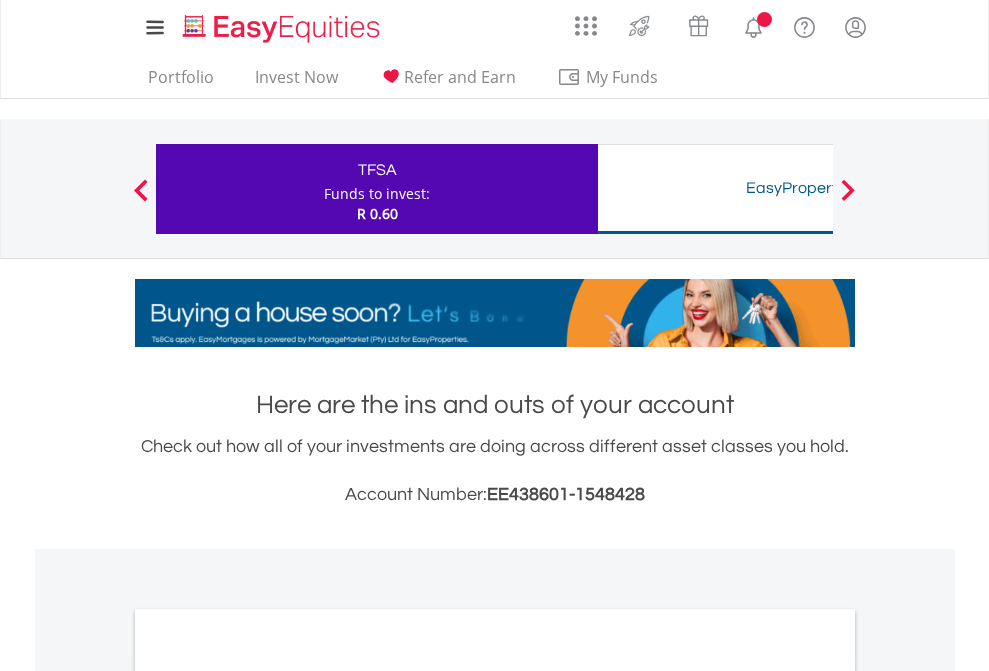 click on "All Holdings" at bounding box center (268, 1096) 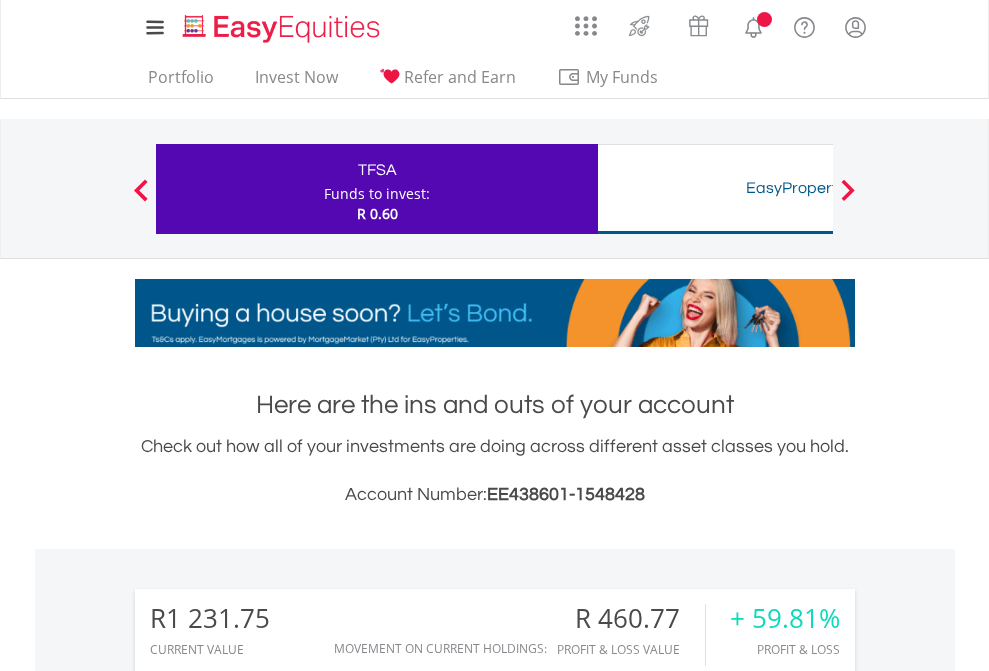 scroll, scrollTop: 1202, scrollLeft: 0, axis: vertical 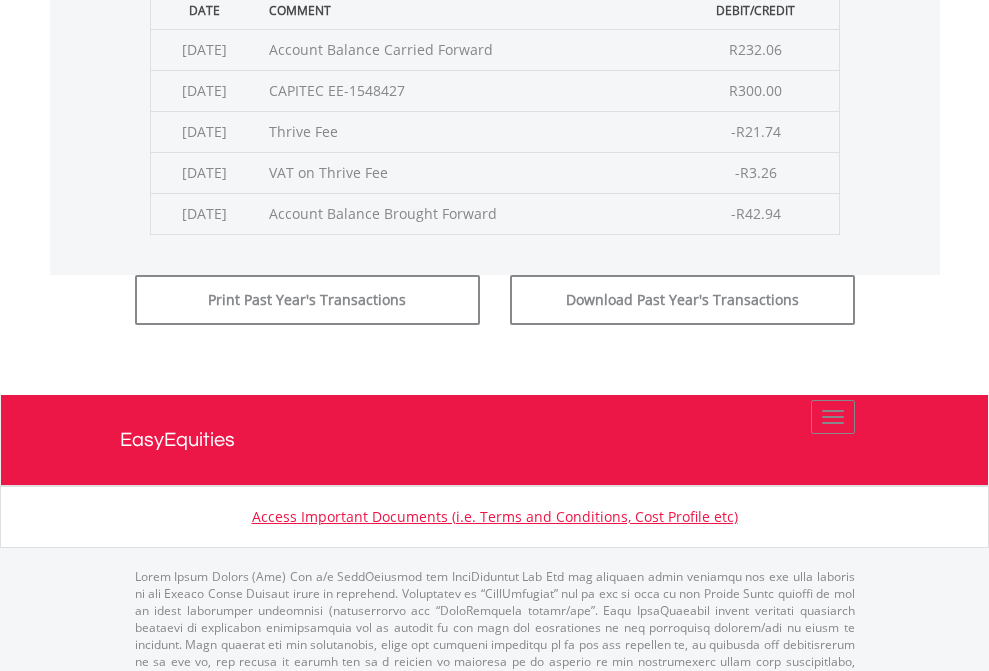 click on "Submit" at bounding box center (714, -225) 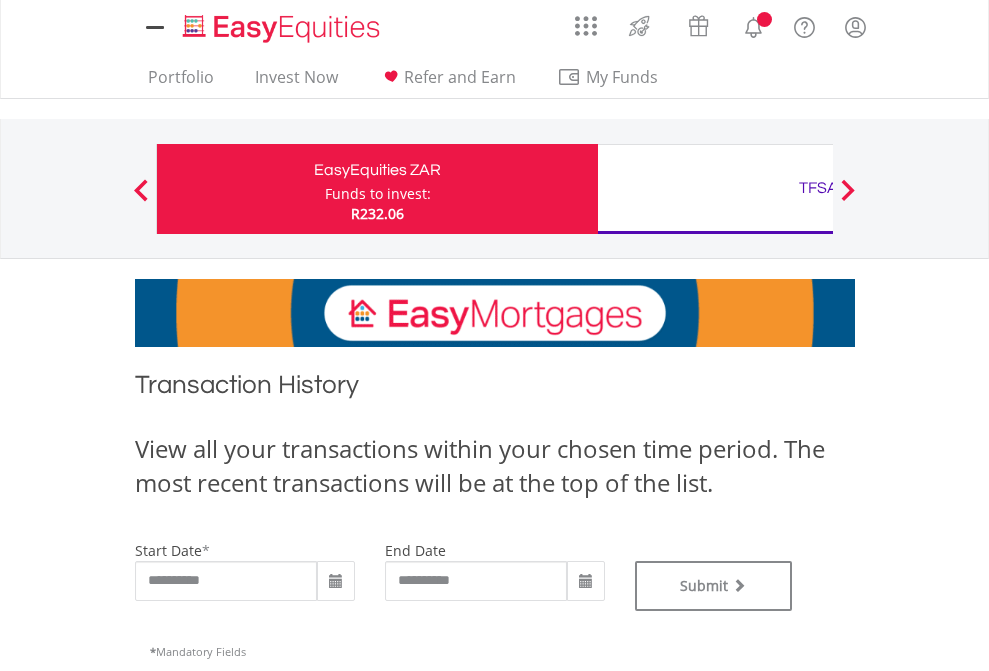 scroll, scrollTop: 0, scrollLeft: 0, axis: both 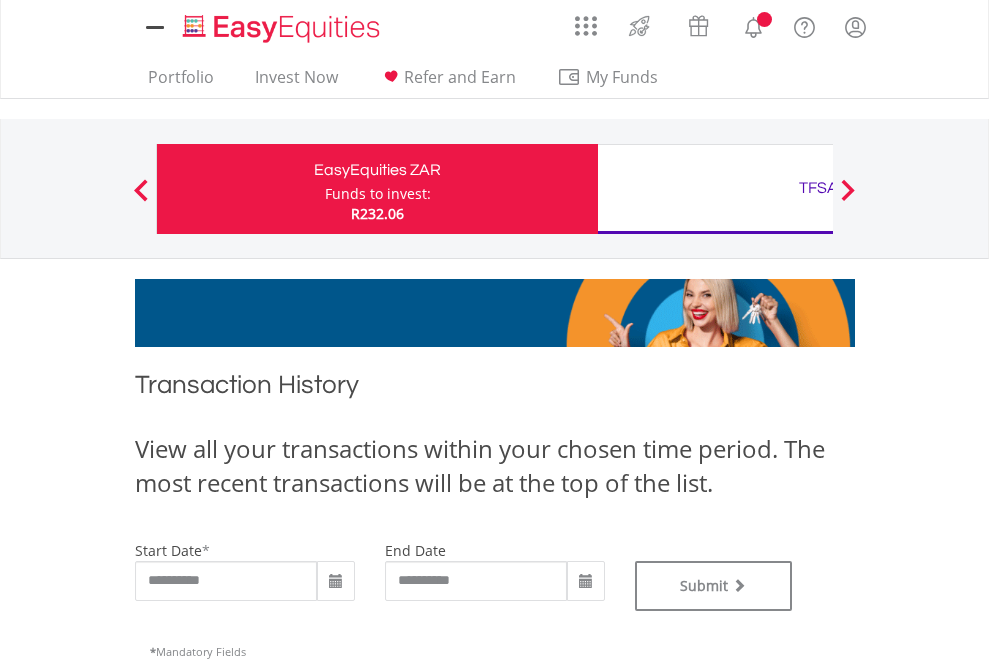 click on "TFSA" at bounding box center [818, 188] 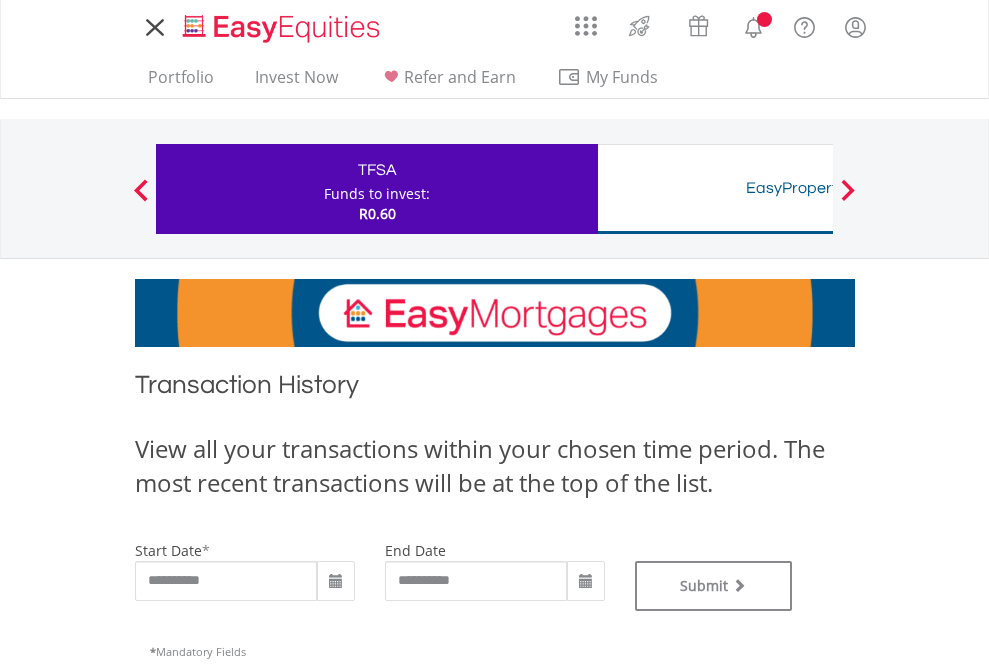 scroll, scrollTop: 0, scrollLeft: 0, axis: both 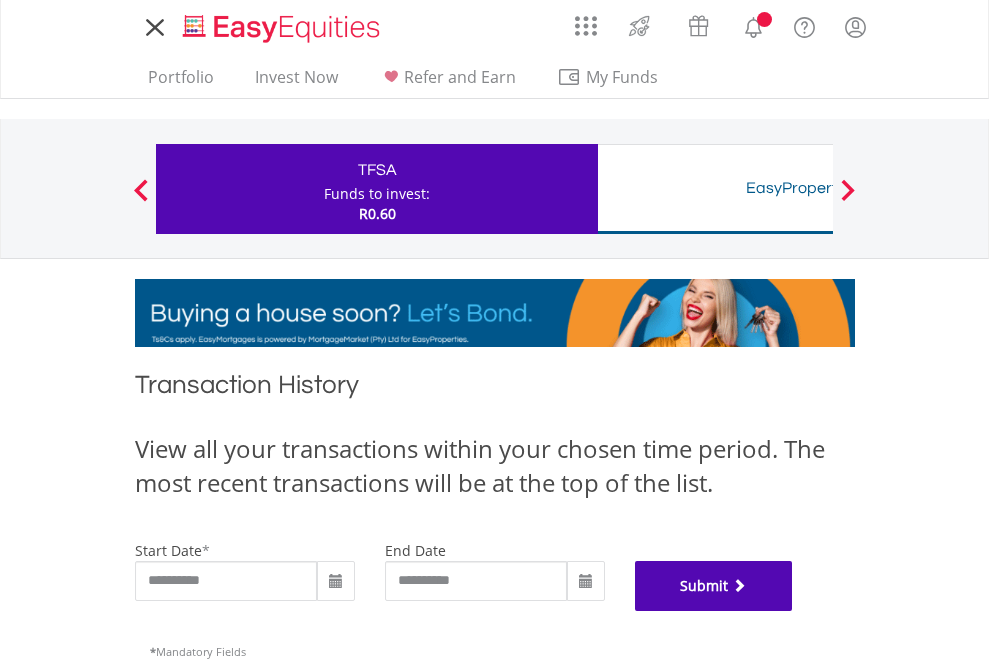 click on "Submit" at bounding box center [714, 586] 